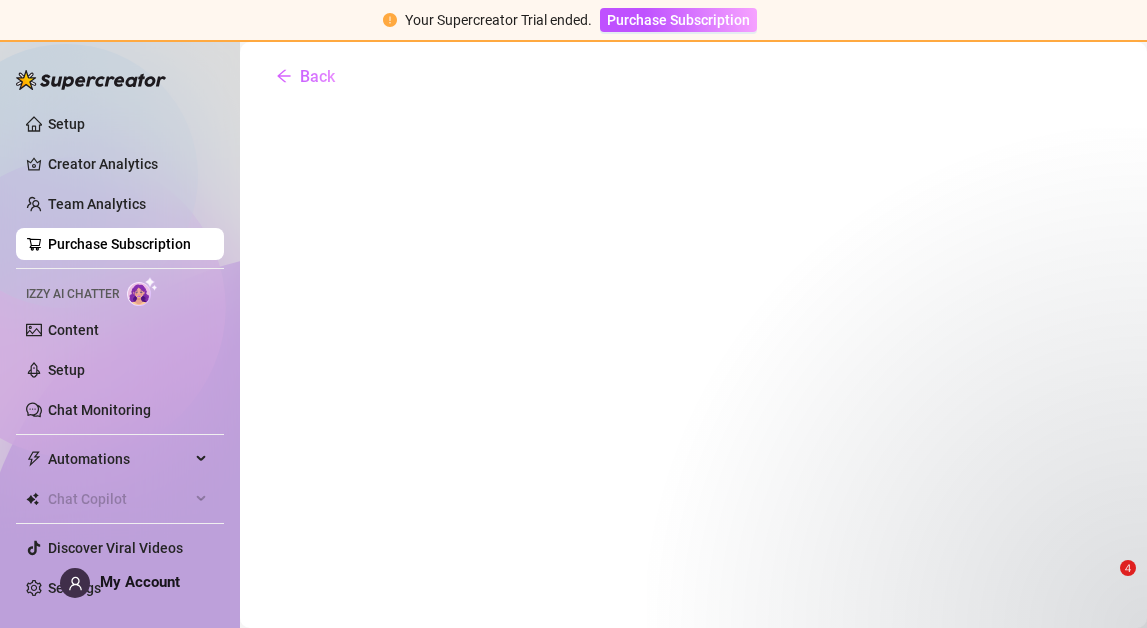 scroll, scrollTop: 0, scrollLeft: 0, axis: both 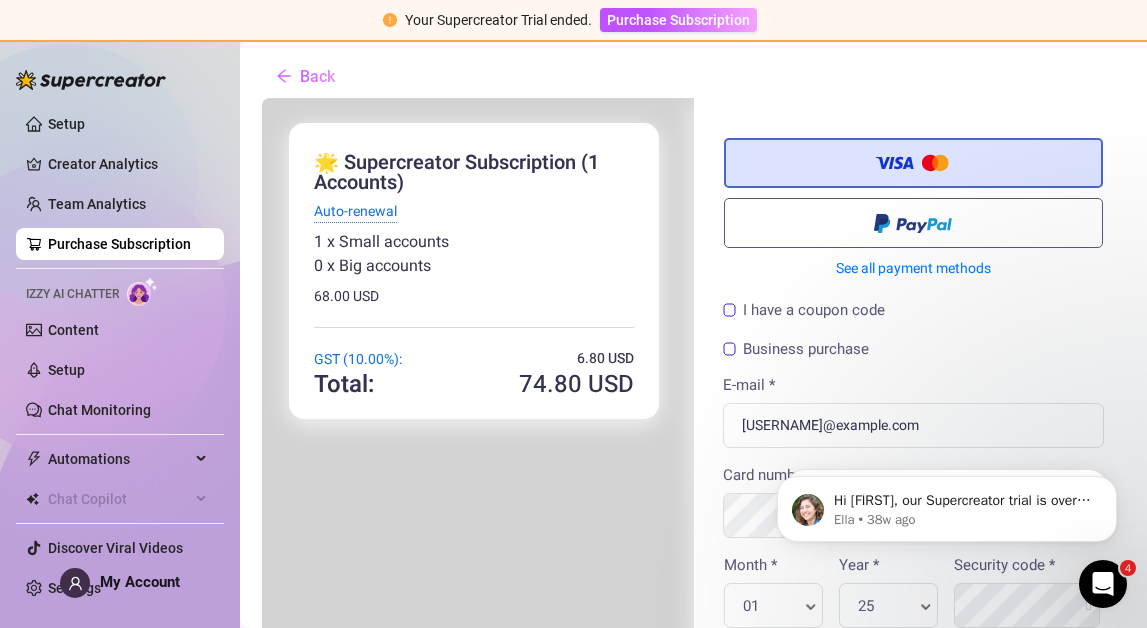 click on "Auto-renewal" at bounding box center (353, 209) 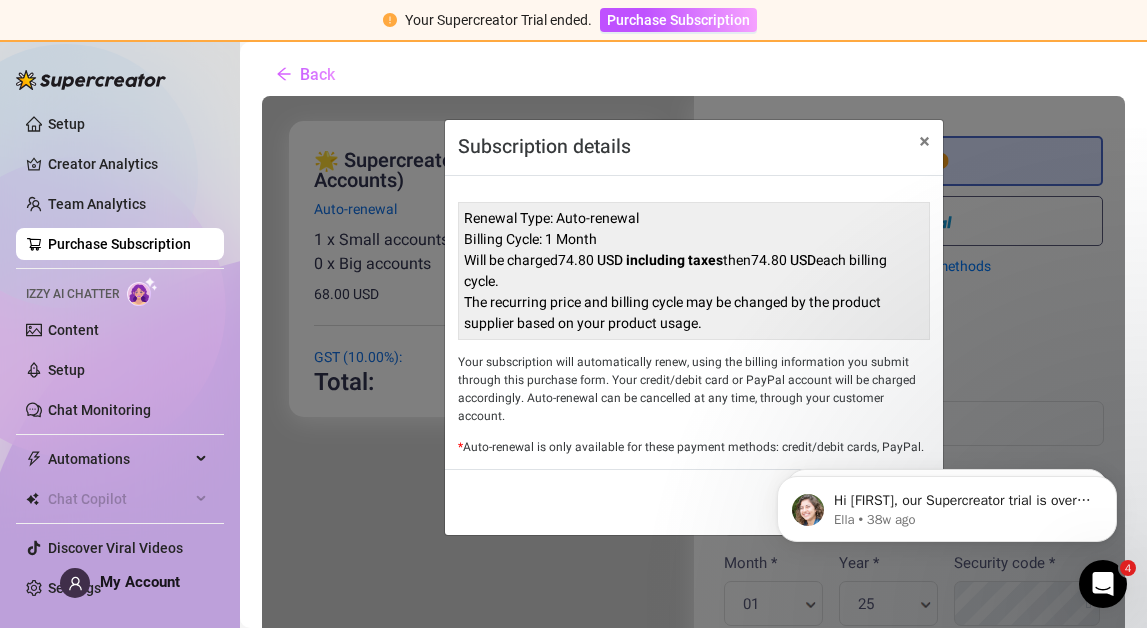 scroll, scrollTop: 0, scrollLeft: 0, axis: both 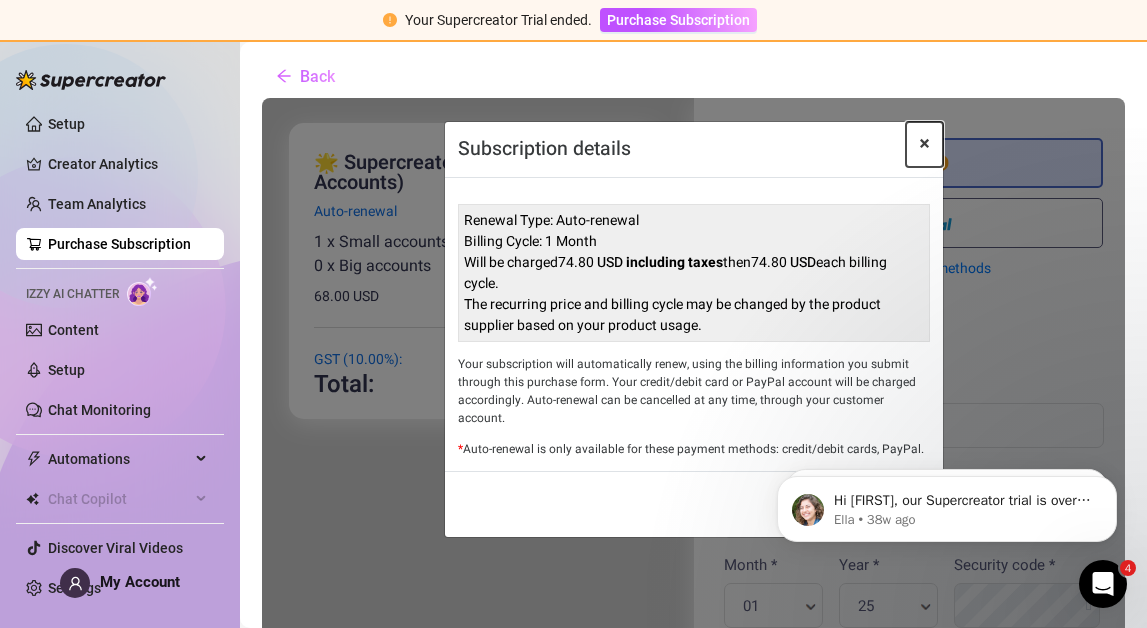 click on "×" at bounding box center (922, 143) 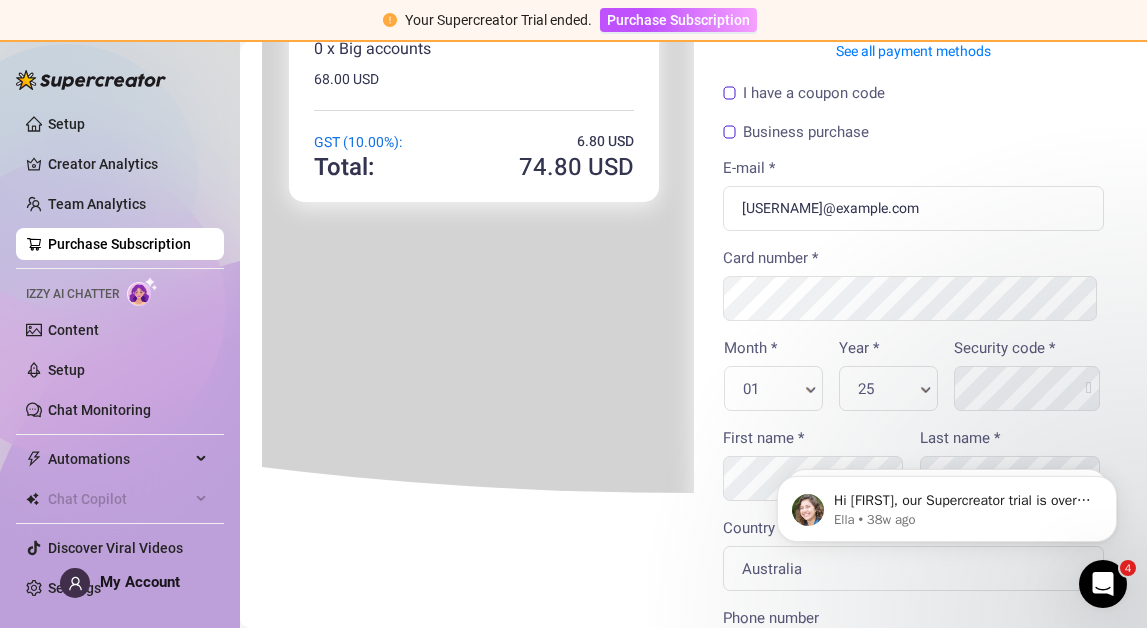 scroll, scrollTop: 237, scrollLeft: 0, axis: vertical 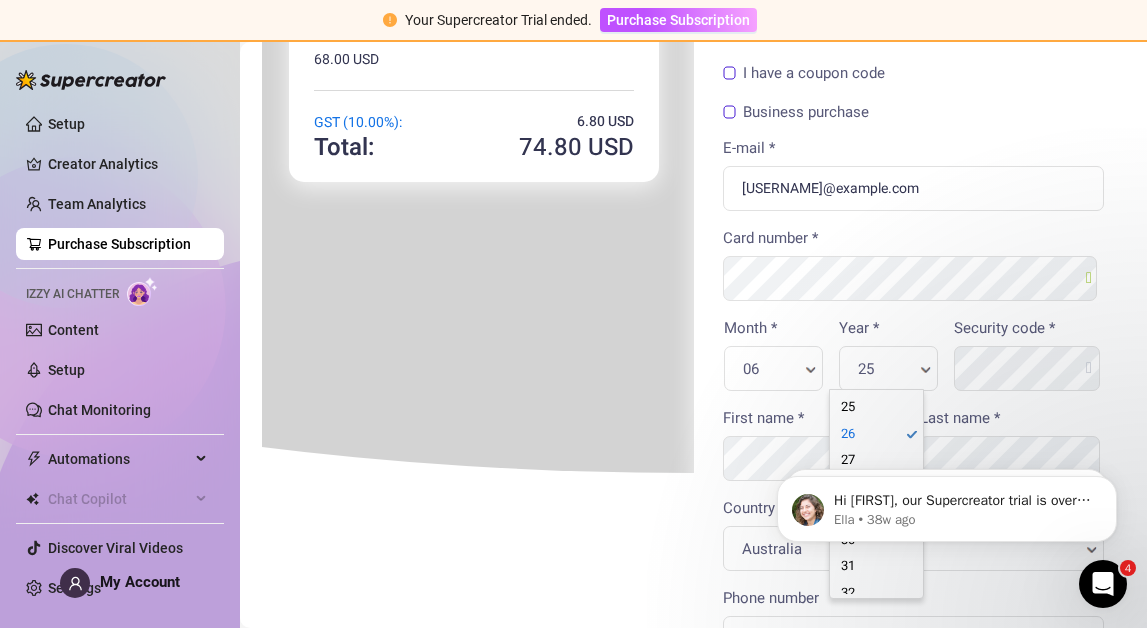 click on "Hi [FIRST],   our Supercreator trial is over, and you do not have access to its features 😿   If Supercreator brought you peace of mind and helped improve your work, now’s the time to purchase your subscription!   Got any questions or concerns? I’m here to help! Ella • 38w ago Hey [FIRST], Ella here. I hope you’re enjoying your new OnlyFans superpowers! 🌟   Just a quick heads-up—your access to Supercreator expires soon.   If you want to continue getting the most out of OnlyFans with Supercreator and enjoy the peace of mind it brings, check out our plans and pricing here   BTW, if you buy your license within the trial period, you'll get 30% off your first month with the coupon code FLASH30!   Do you have any questions about pricing? I’m here to help! Ella • 38w ago" at bounding box center (947, 417) 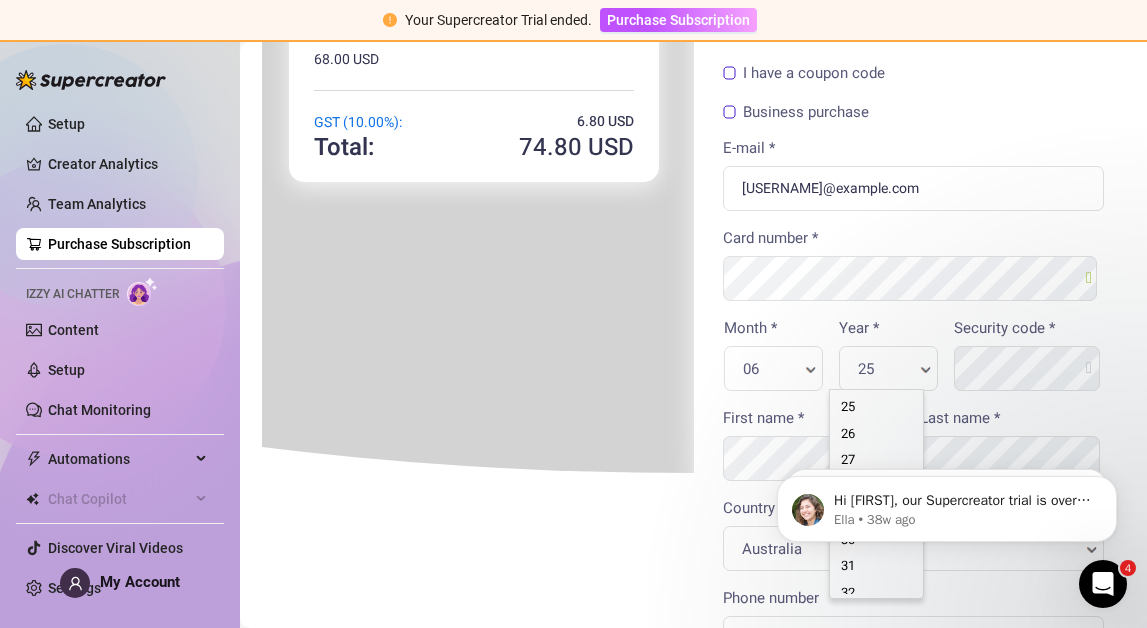 click on "Hi [FIRST],   our Supercreator trial is over, and you do not have access to its features 😿   If Supercreator brought you peace of mind and helped improve your work, now’s the time to purchase your subscription!   Got any questions or concerns? I’m here to help! Ella • 38w ago Hey [FIRST], Ella here. I hope you’re enjoying your new OnlyFans superpowers! 🌟   Just a quick heads-up—your access to Supercreator expires soon.   If you want to continue getting the most out of OnlyFans with Supercreator and enjoy the peace of mind it brings, check out our plans and pricing here   BTW, if you buy your license within the trial period, you'll get 30% off your first month with the coupon code FLASH30!   Do you have any questions about pricing? I’m here to help! Ella • 38w ago" at bounding box center [947, 417] 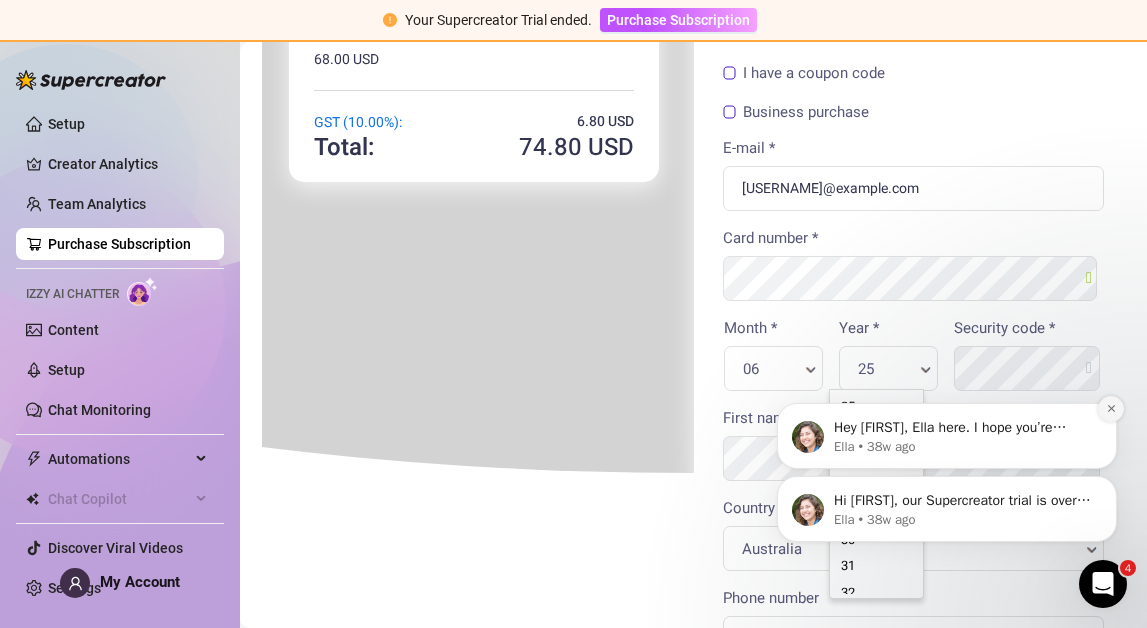 click 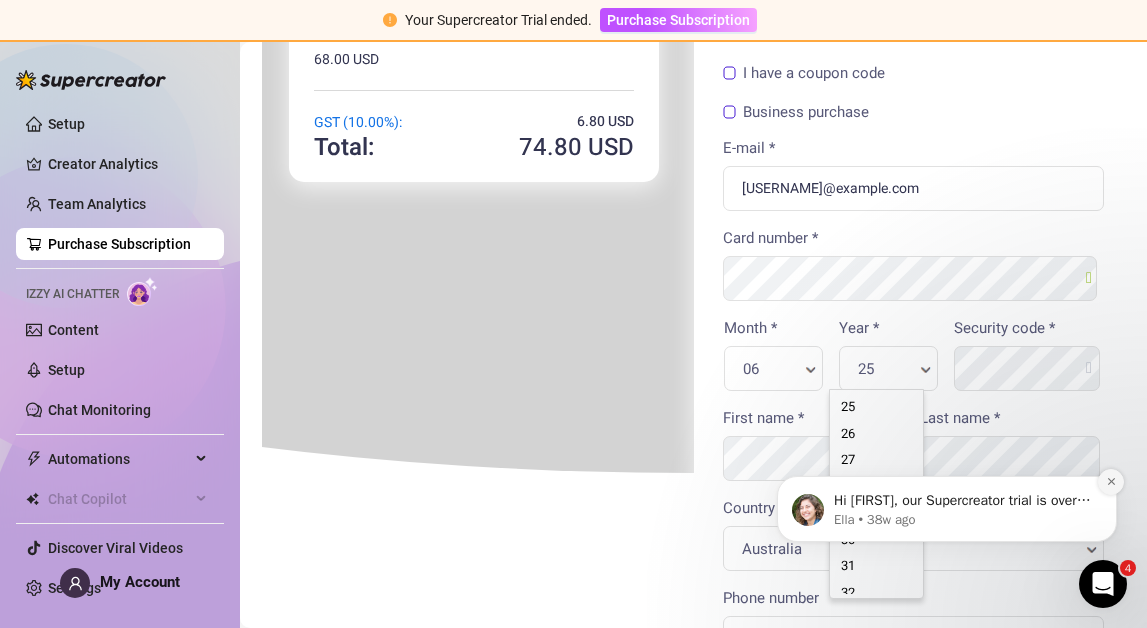 click 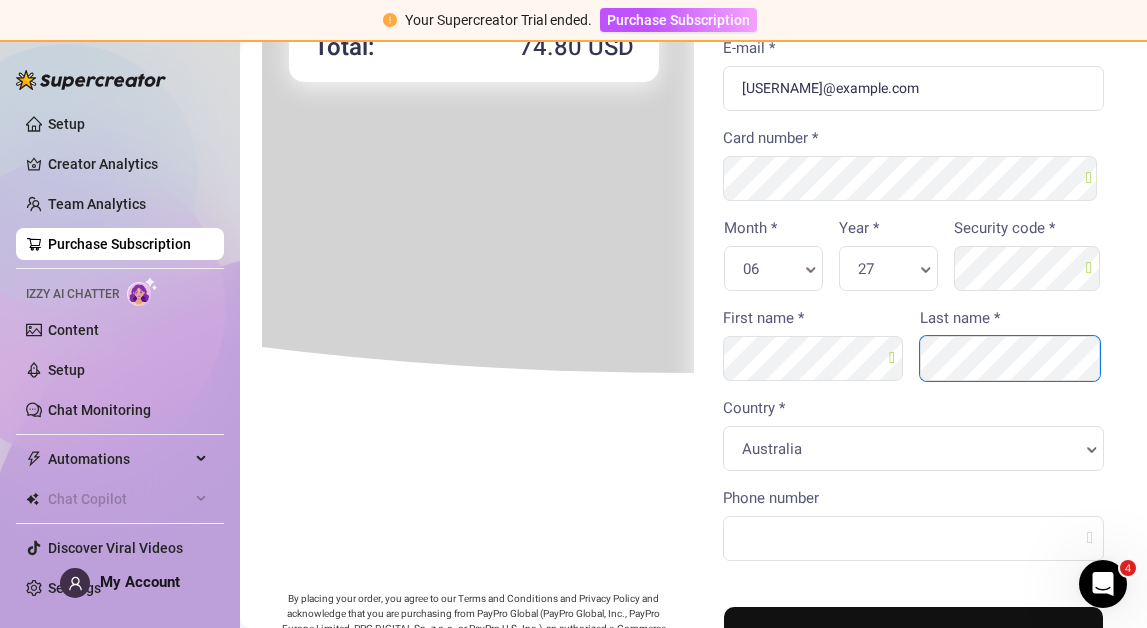 scroll, scrollTop: 344, scrollLeft: 0, axis: vertical 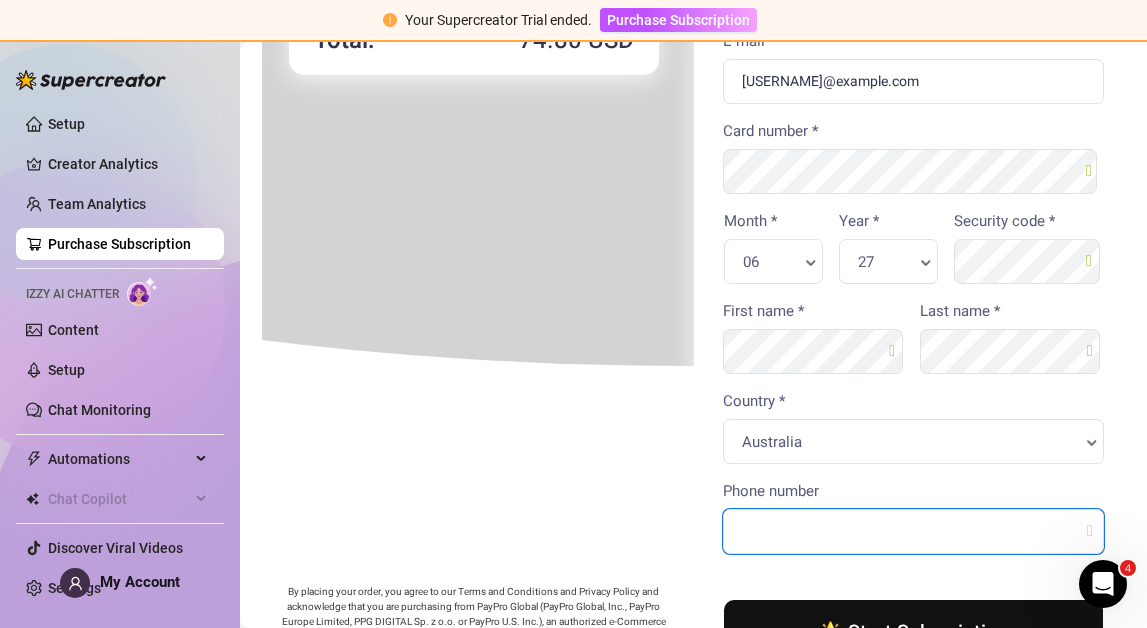 click on "Phone number" at bounding box center (912, 529) 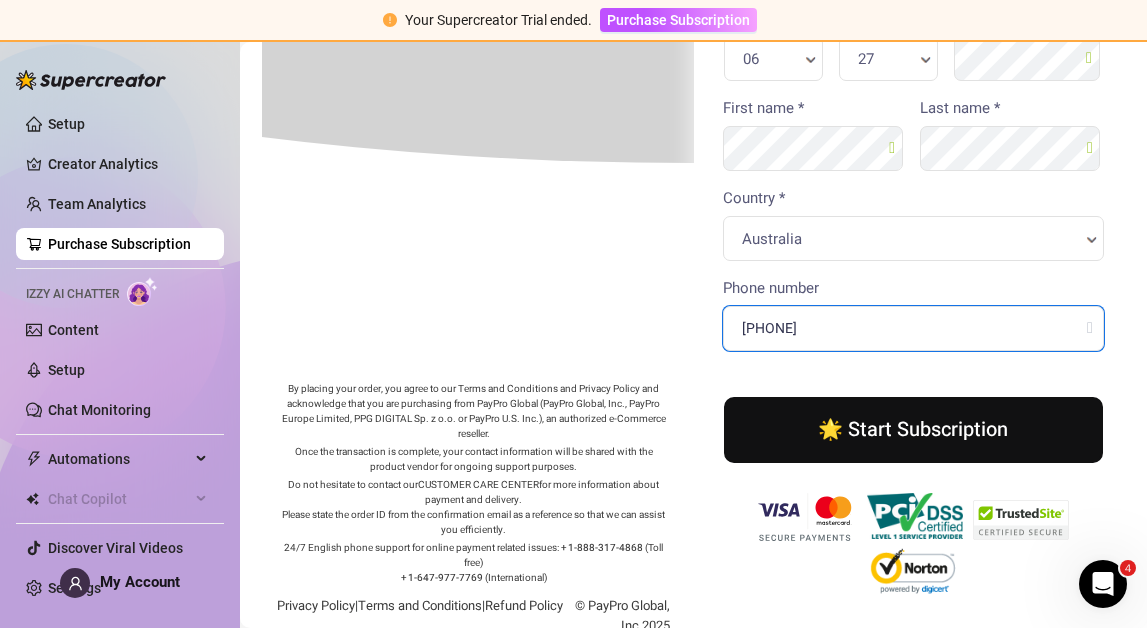 scroll, scrollTop: 548, scrollLeft: 0, axis: vertical 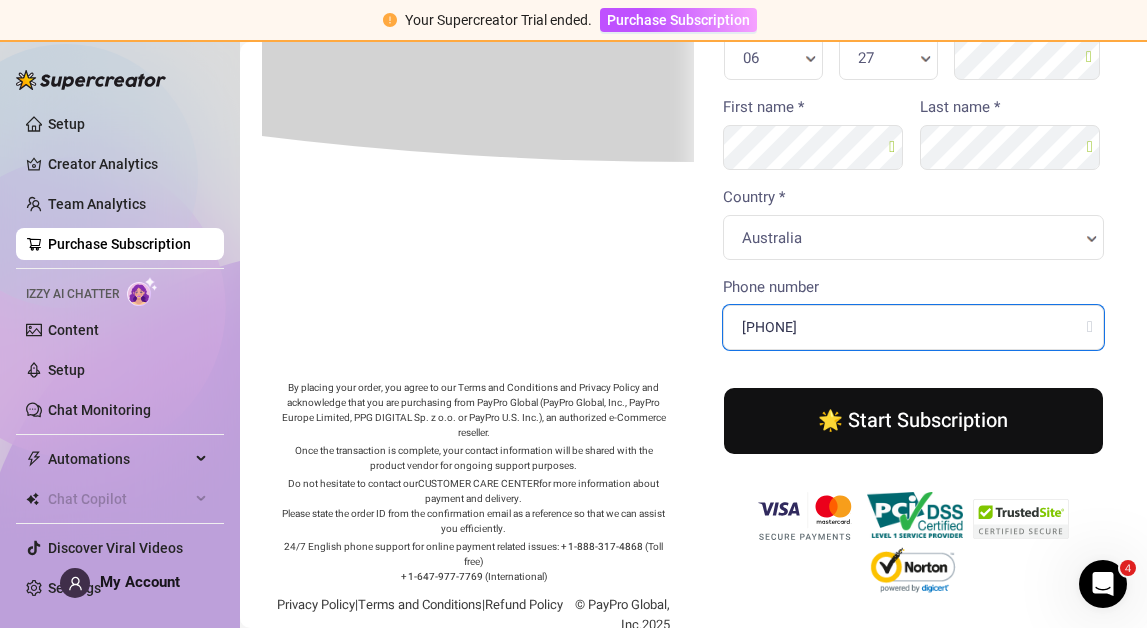 type on "[PHONE]" 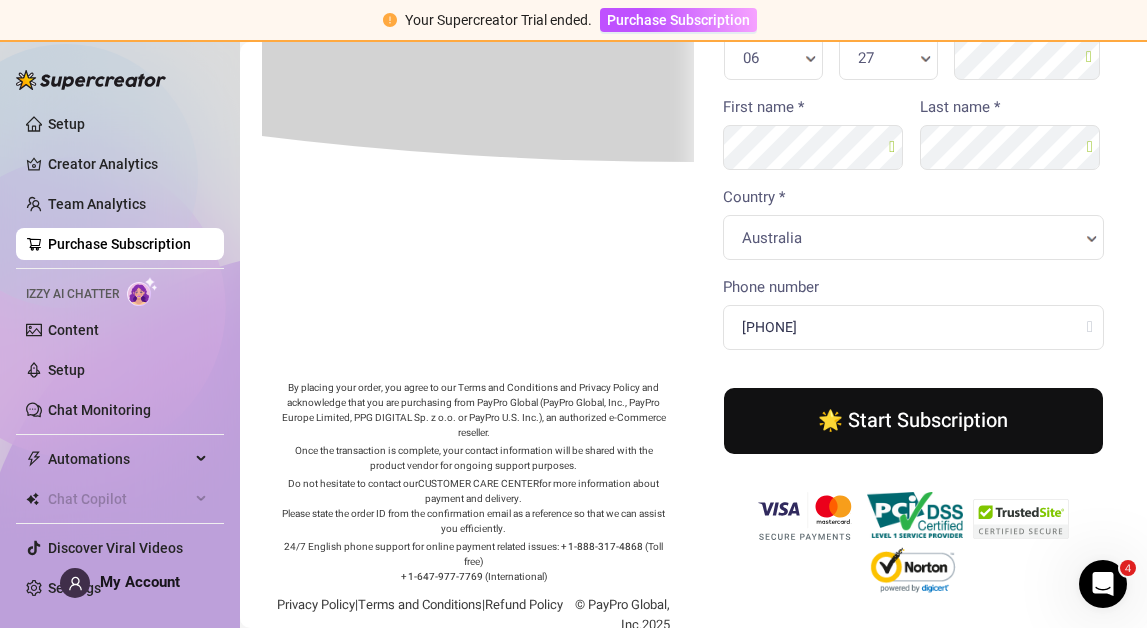 click on "🌟 Start Subscription" at bounding box center (912, 419) 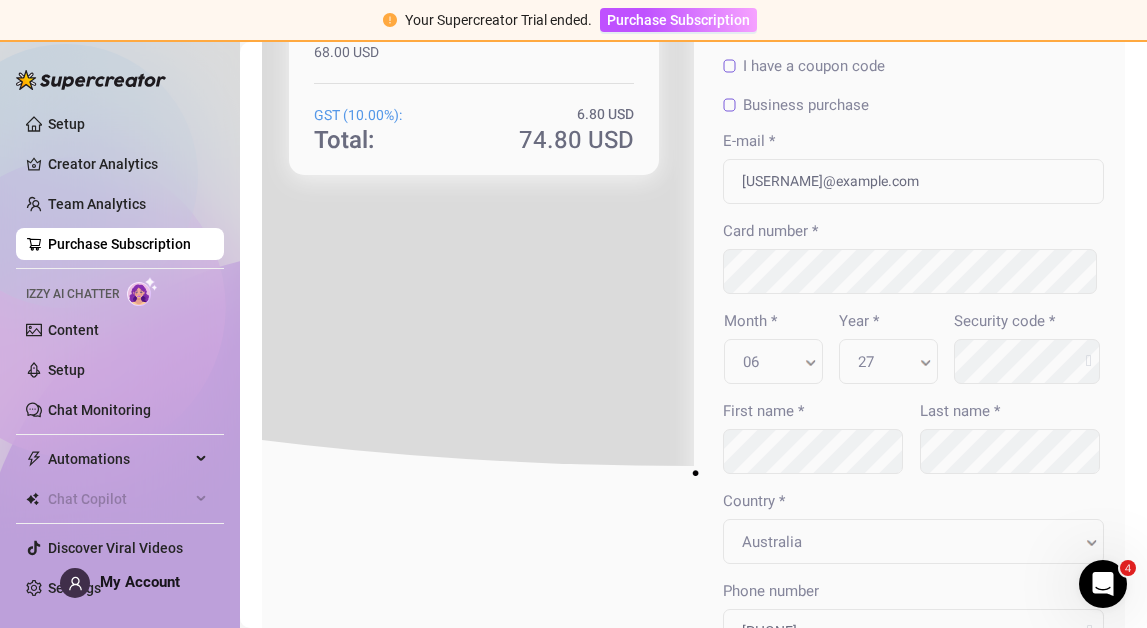 scroll, scrollTop: 0, scrollLeft: 0, axis: both 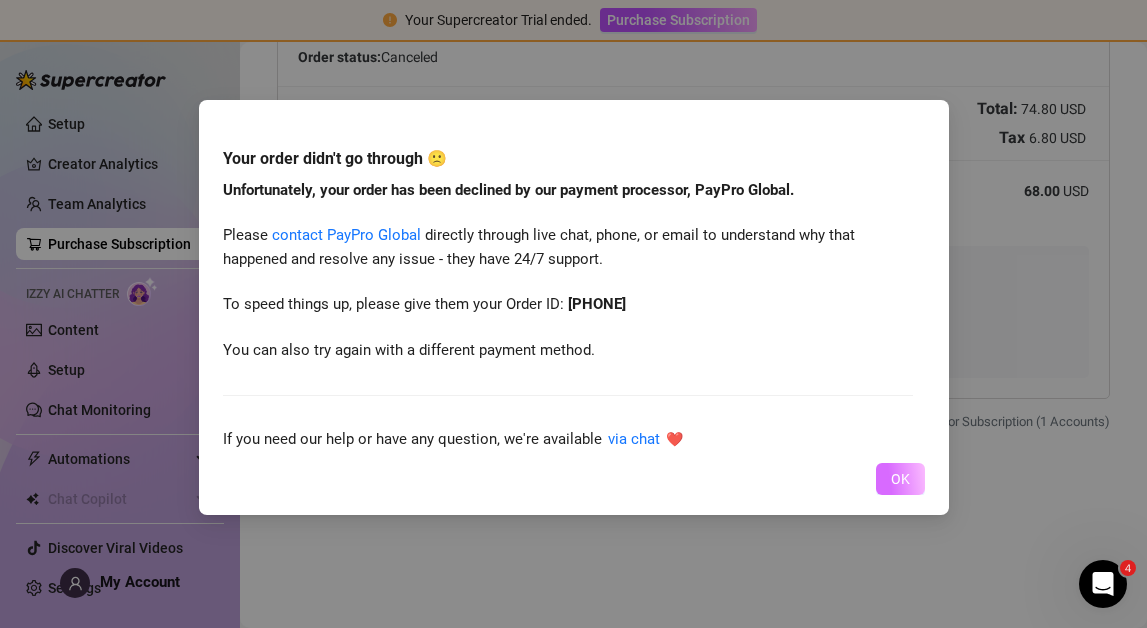 click on "OK" at bounding box center (900, 479) 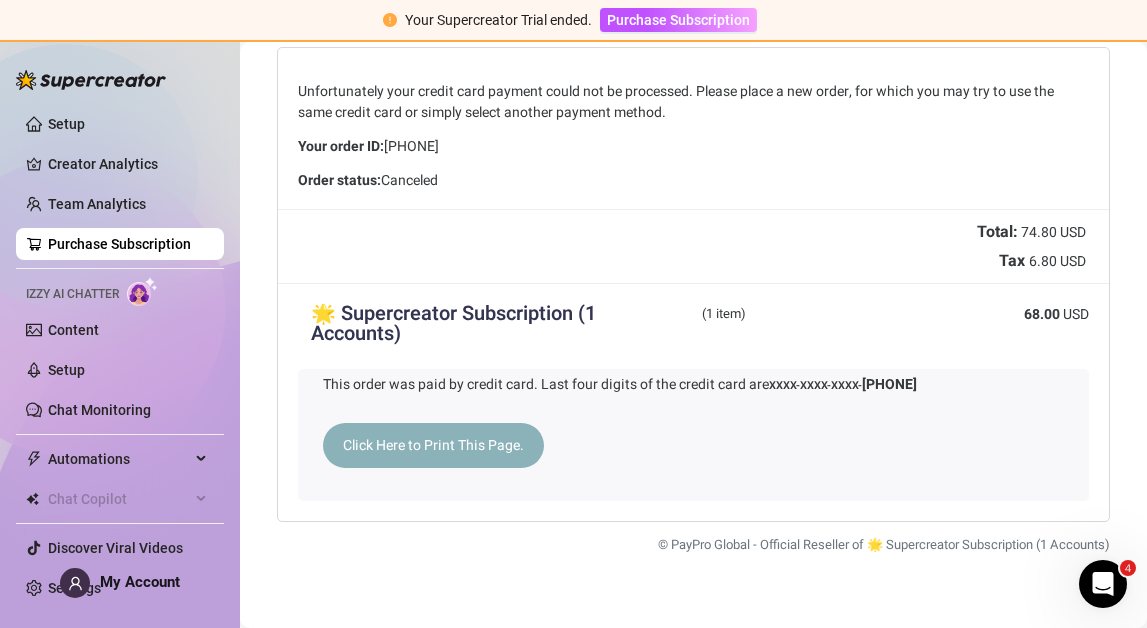 scroll, scrollTop: 0, scrollLeft: 0, axis: both 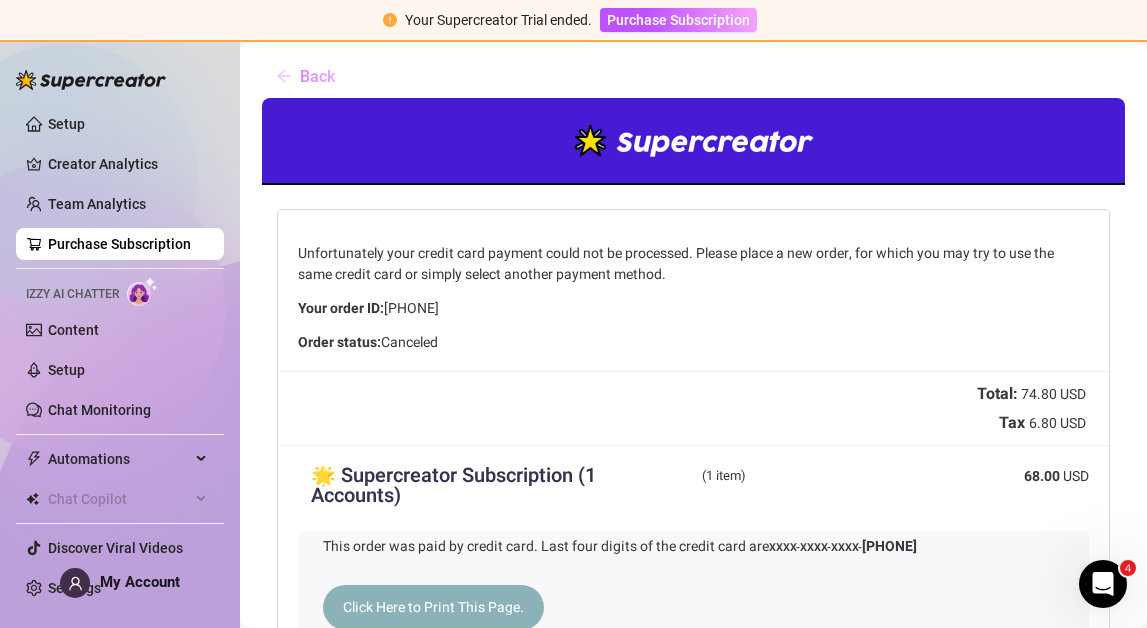 click on "Back" at bounding box center [317, 76] 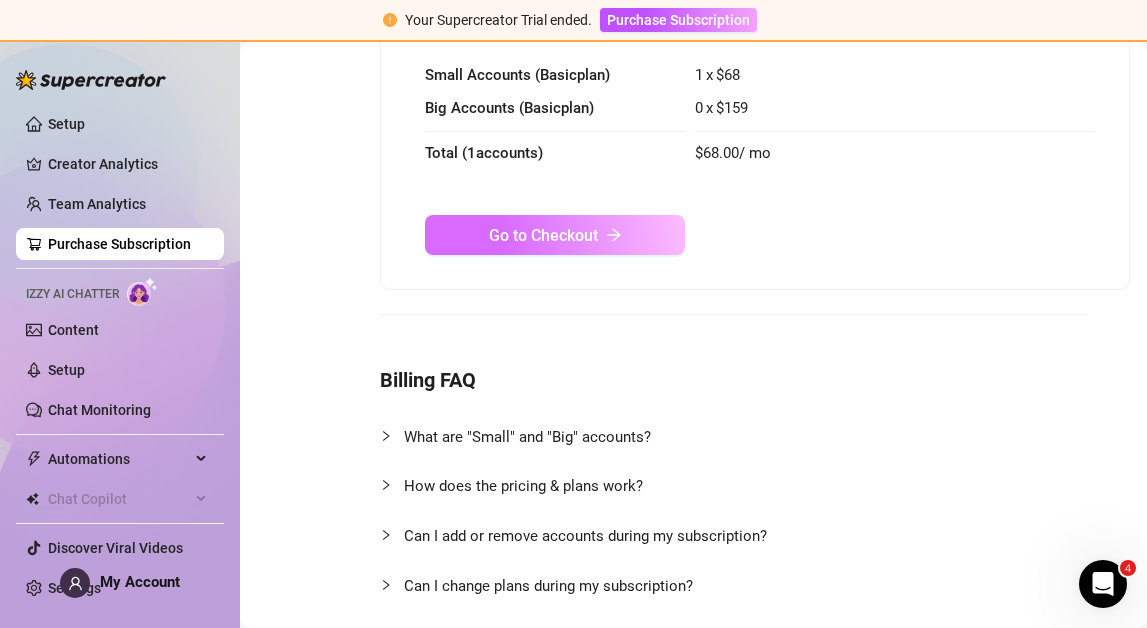 click on "Go to Checkout" at bounding box center [555, 235] 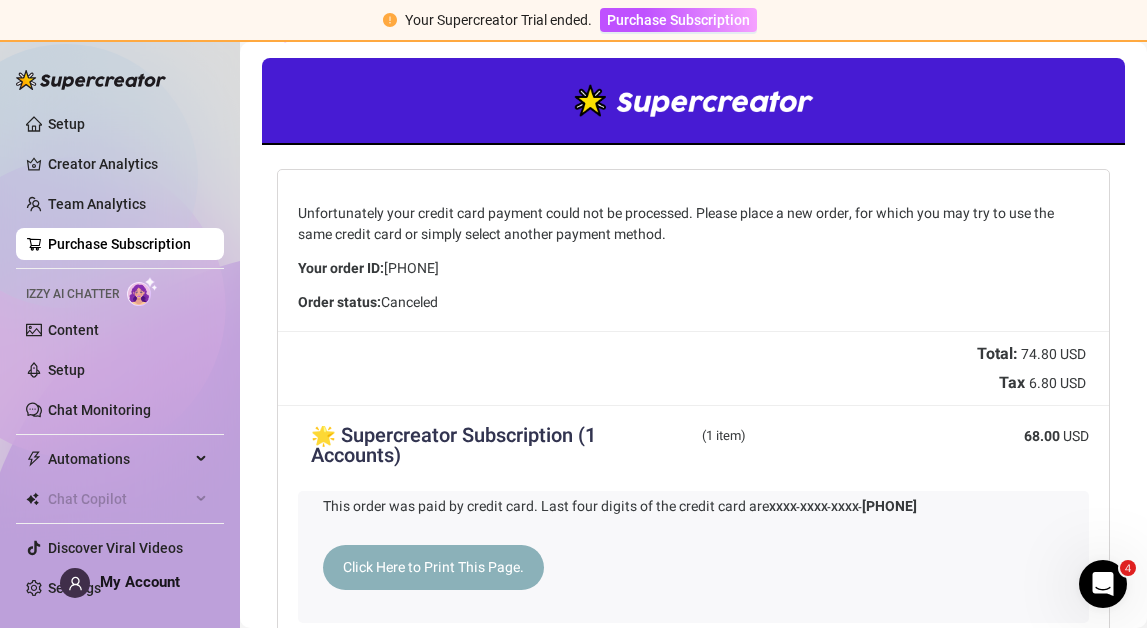 scroll, scrollTop: 0, scrollLeft: 0, axis: both 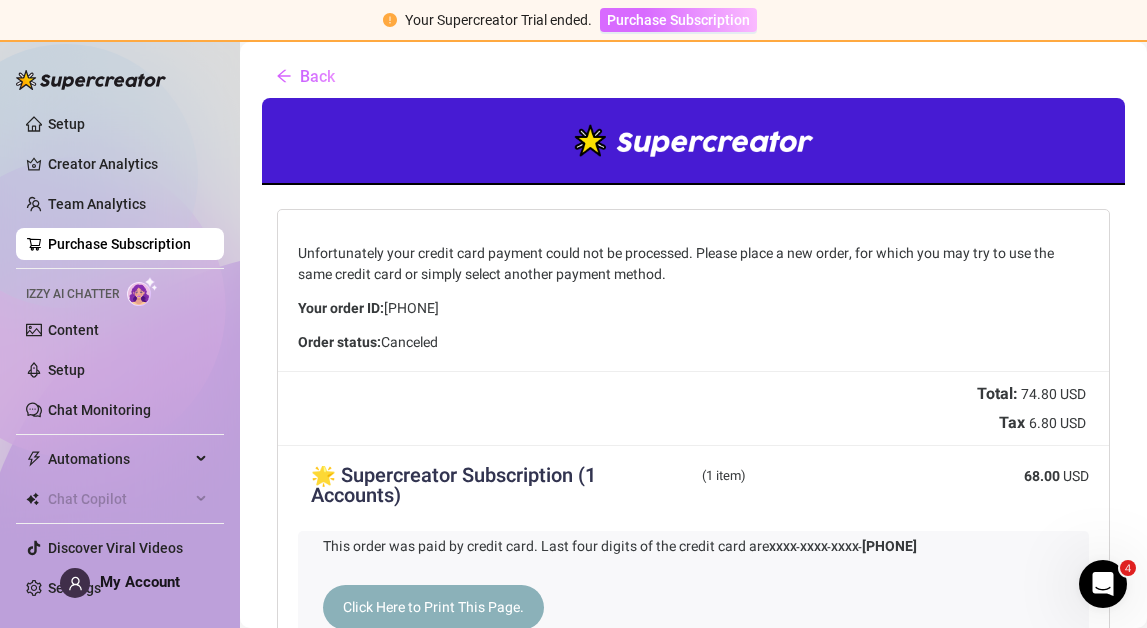 click on "Purchase Subscription" at bounding box center (678, 20) 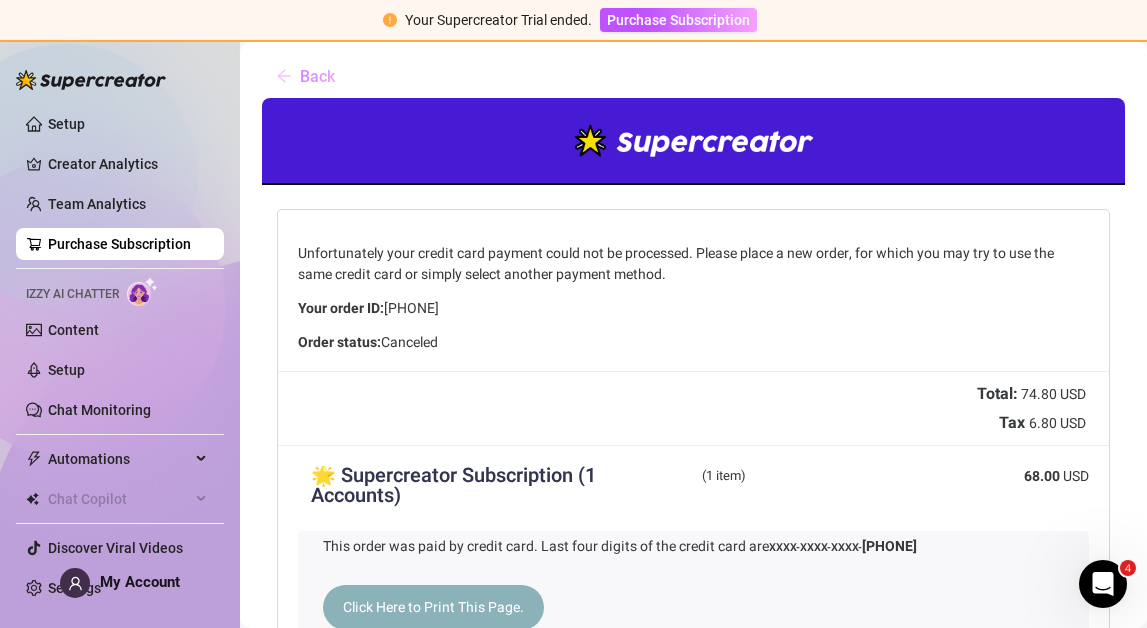 click 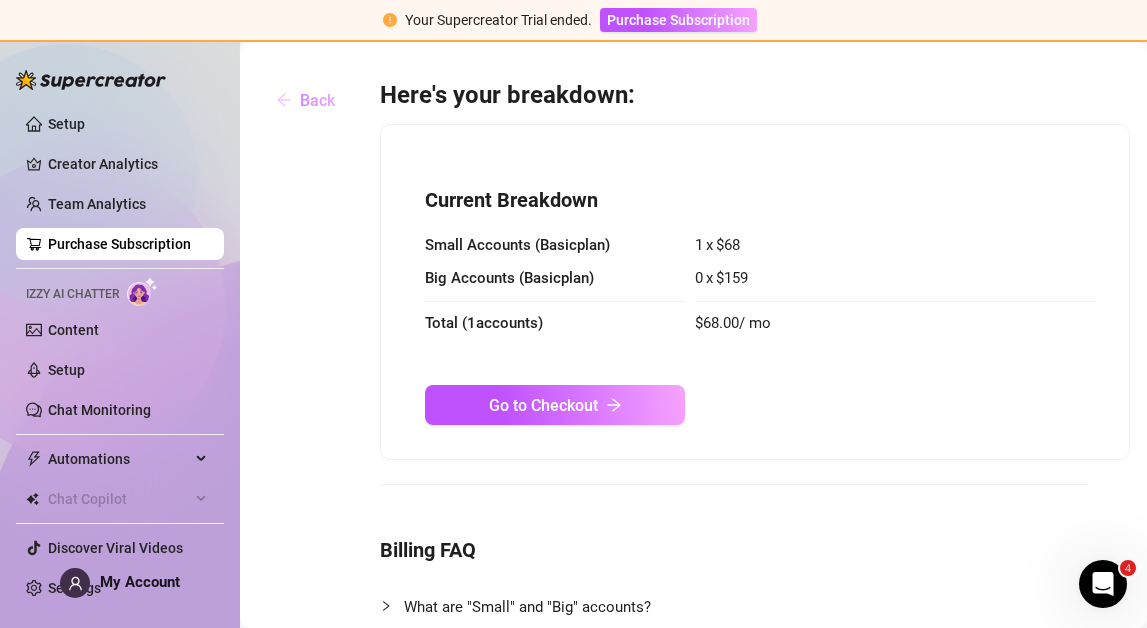 click 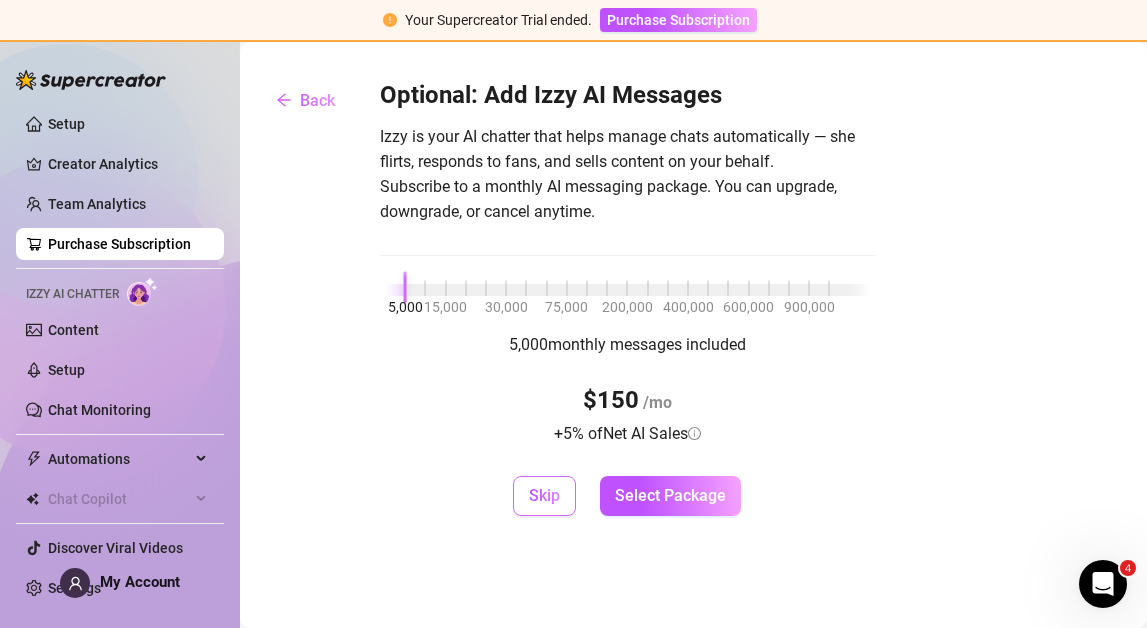click on "Skip" at bounding box center (544, 496) 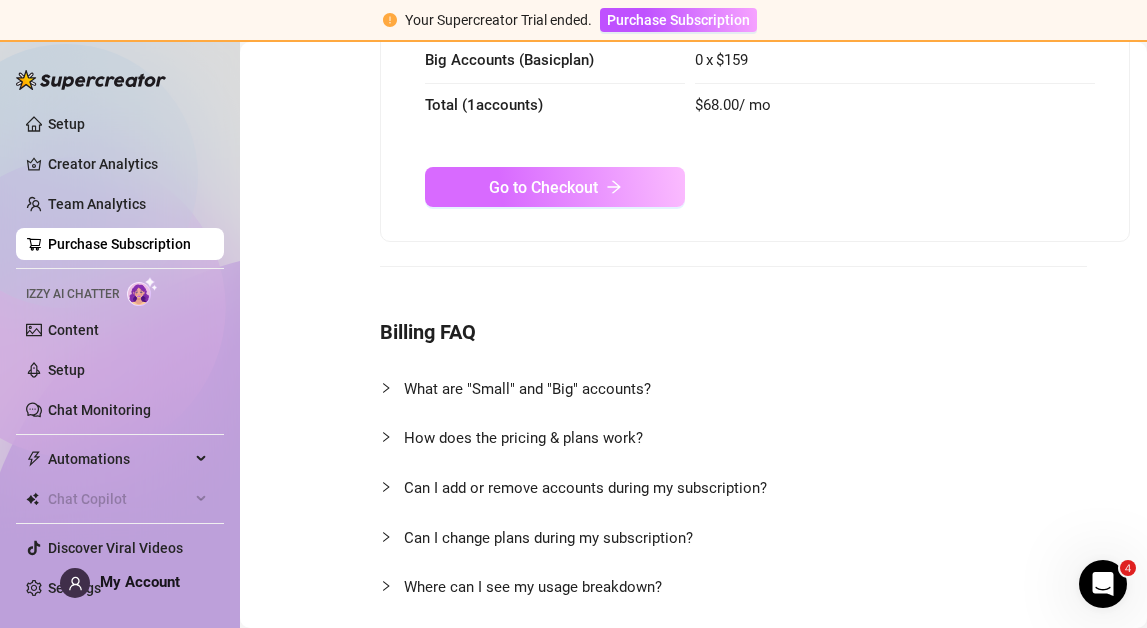 click on "Go to Checkout" at bounding box center (543, 187) 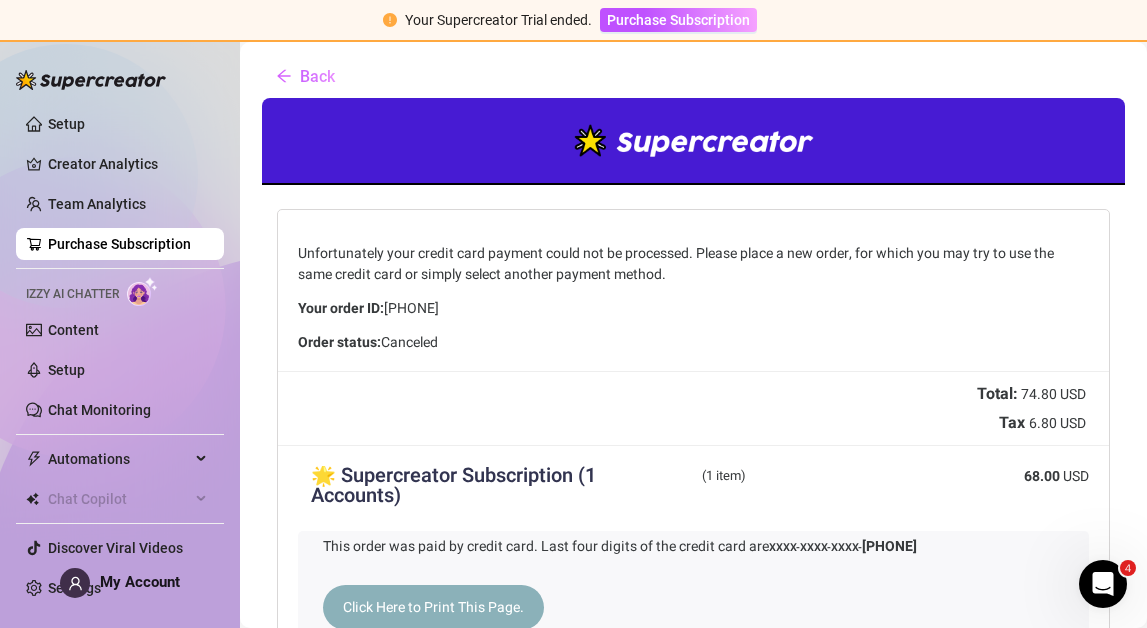 scroll, scrollTop: 26, scrollLeft: 0, axis: vertical 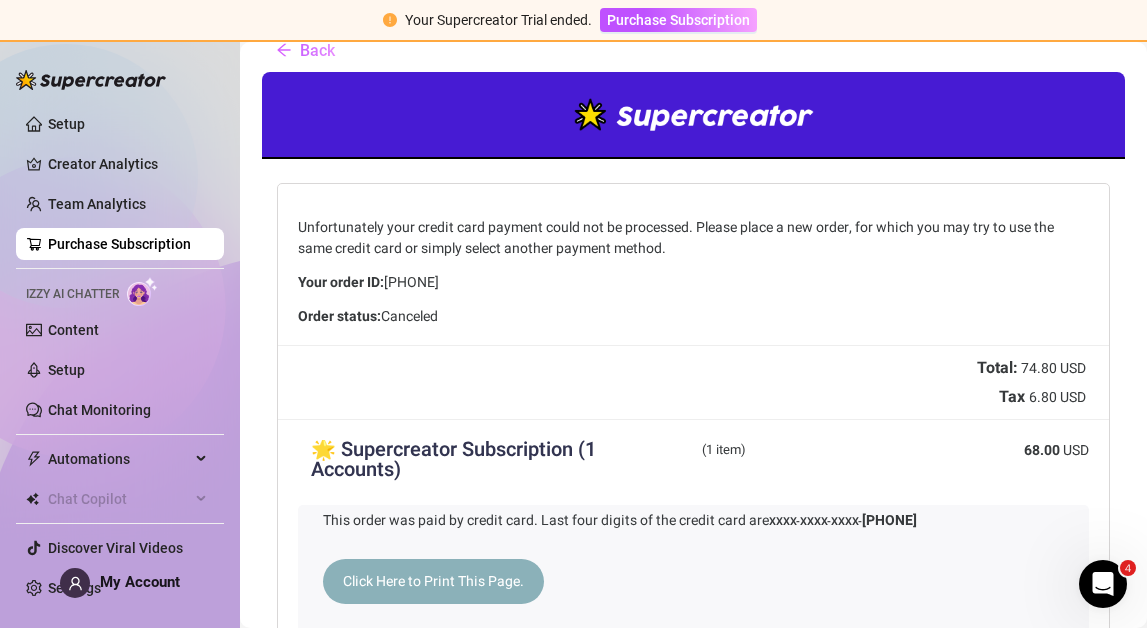 click on "Click Here to Print This Page." at bounding box center (431, 579) 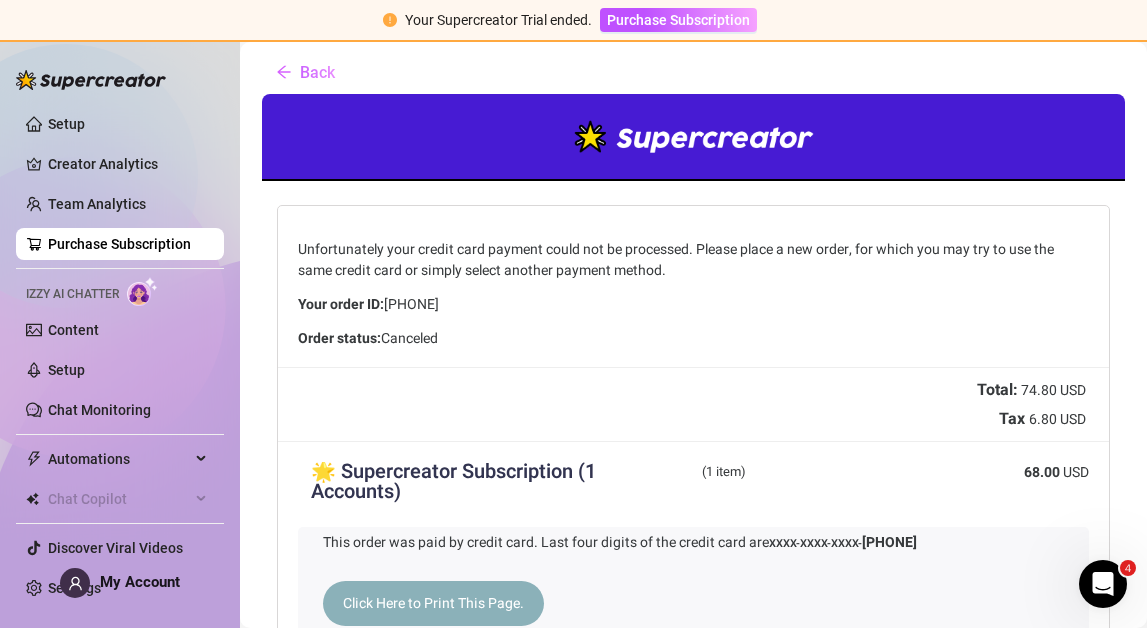 scroll, scrollTop: 0, scrollLeft: 0, axis: both 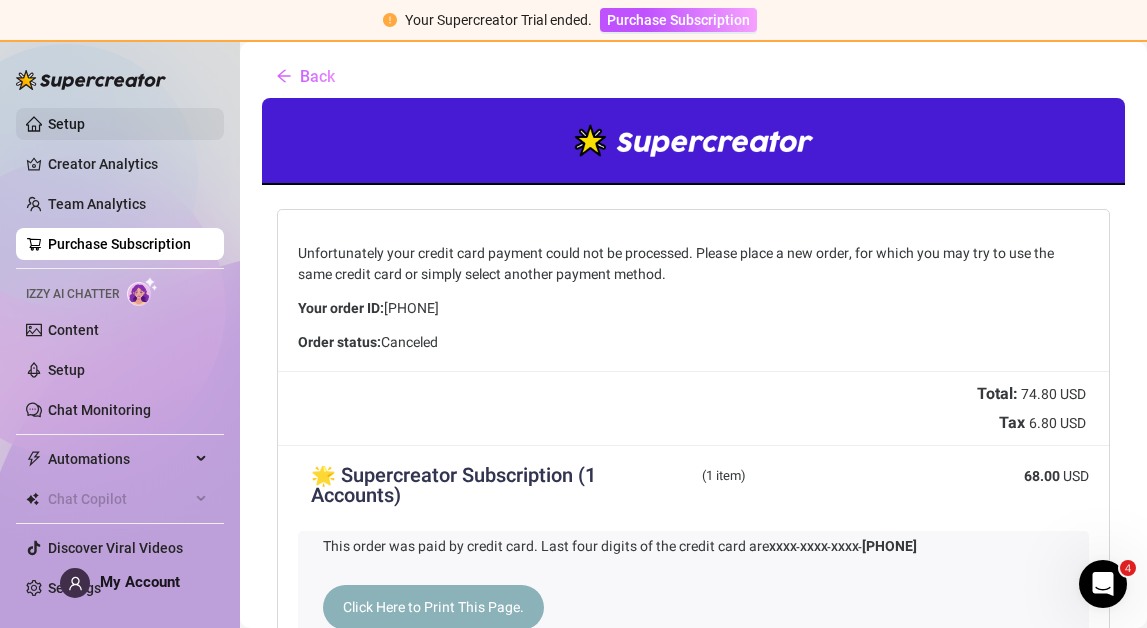 click on "Setup" at bounding box center (66, 124) 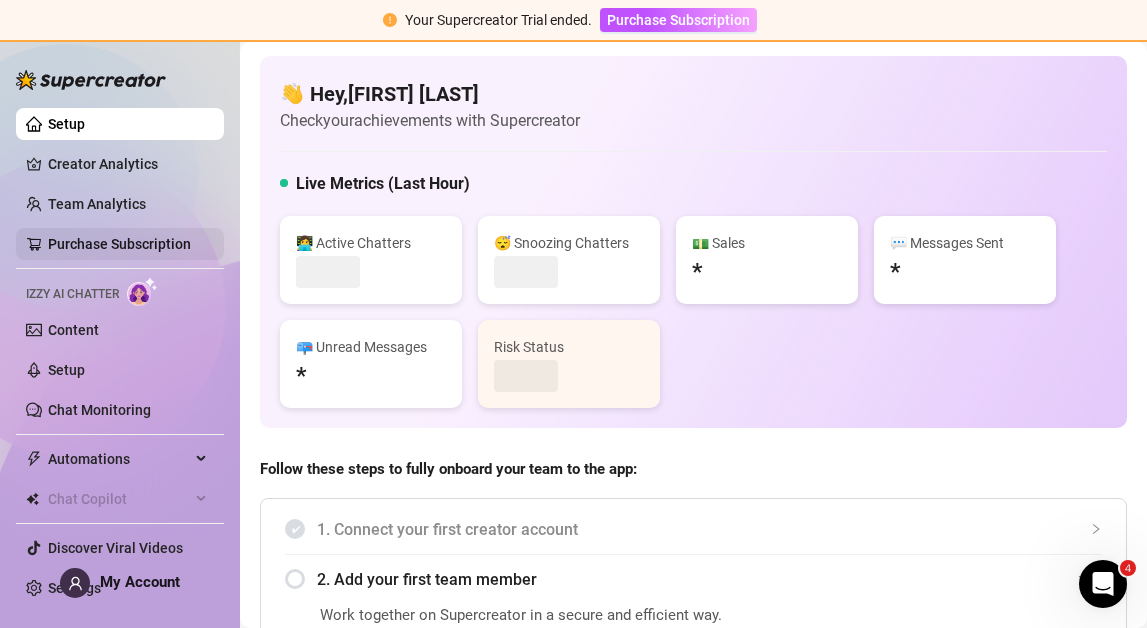 click on "Purchase Subscription" at bounding box center [119, 244] 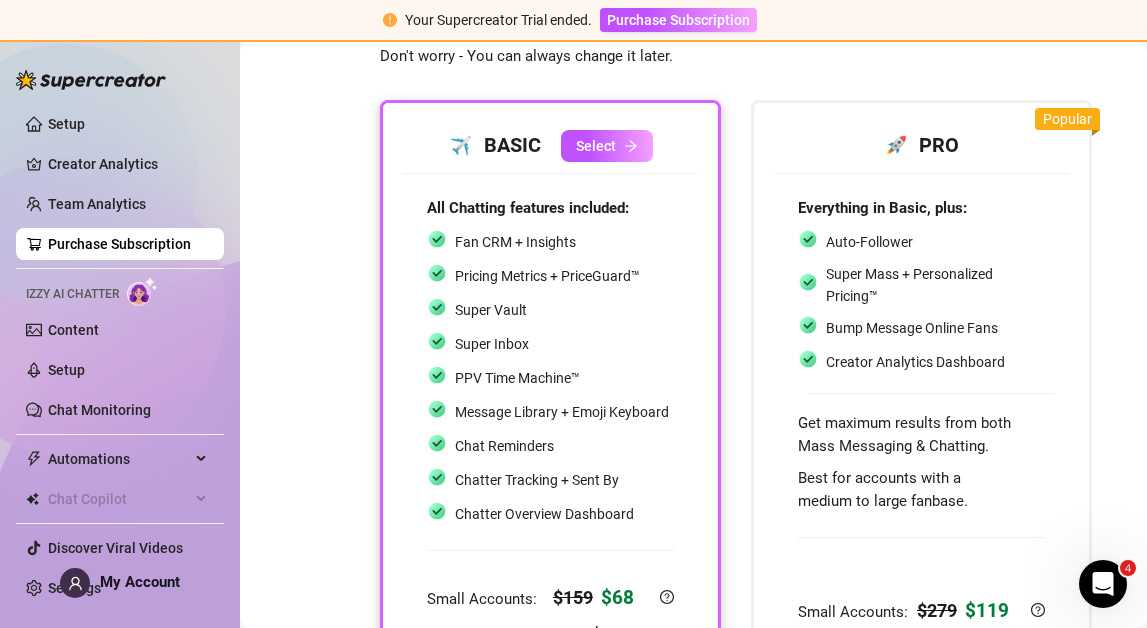scroll, scrollTop: 65, scrollLeft: 0, axis: vertical 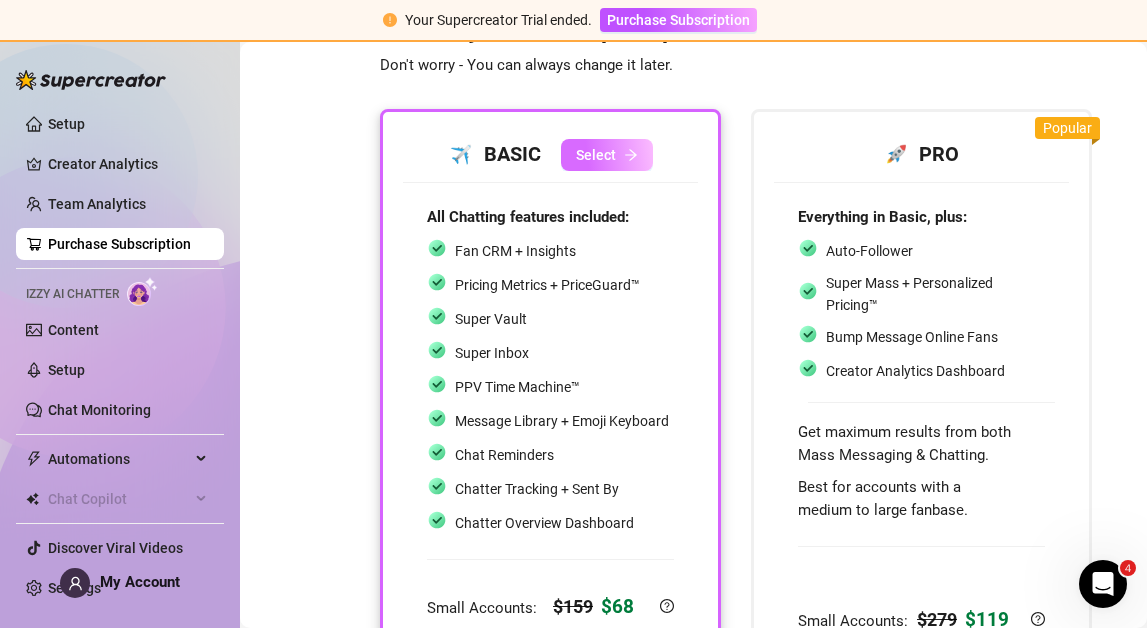 click on "Select" at bounding box center (607, 155) 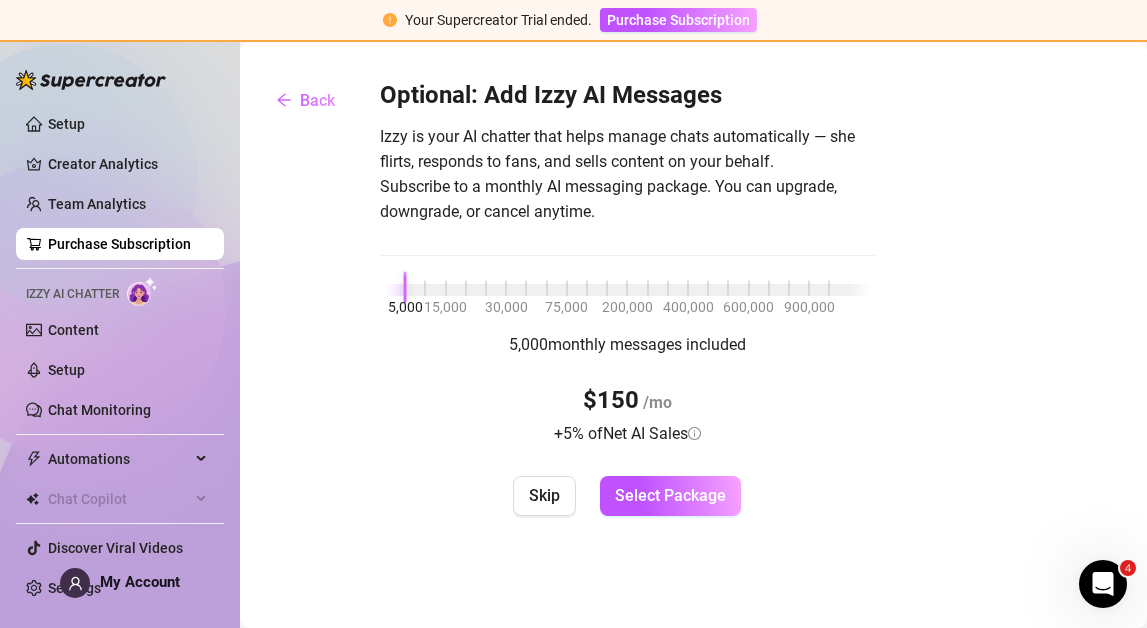 scroll, scrollTop: 0, scrollLeft: 0, axis: both 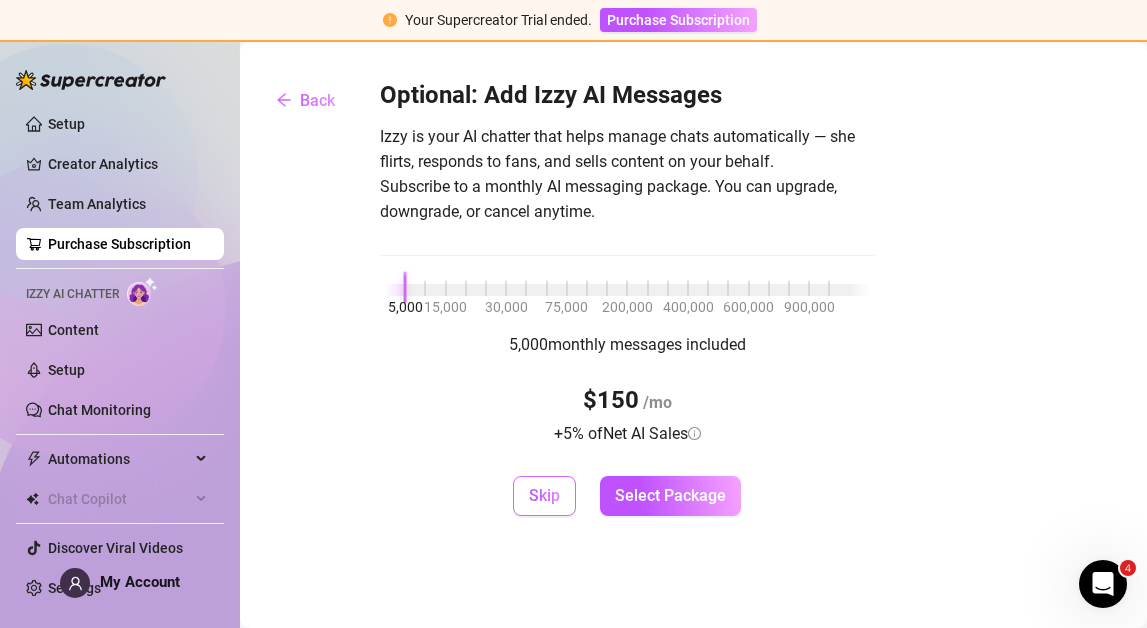 click on "Skip" at bounding box center (544, 495) 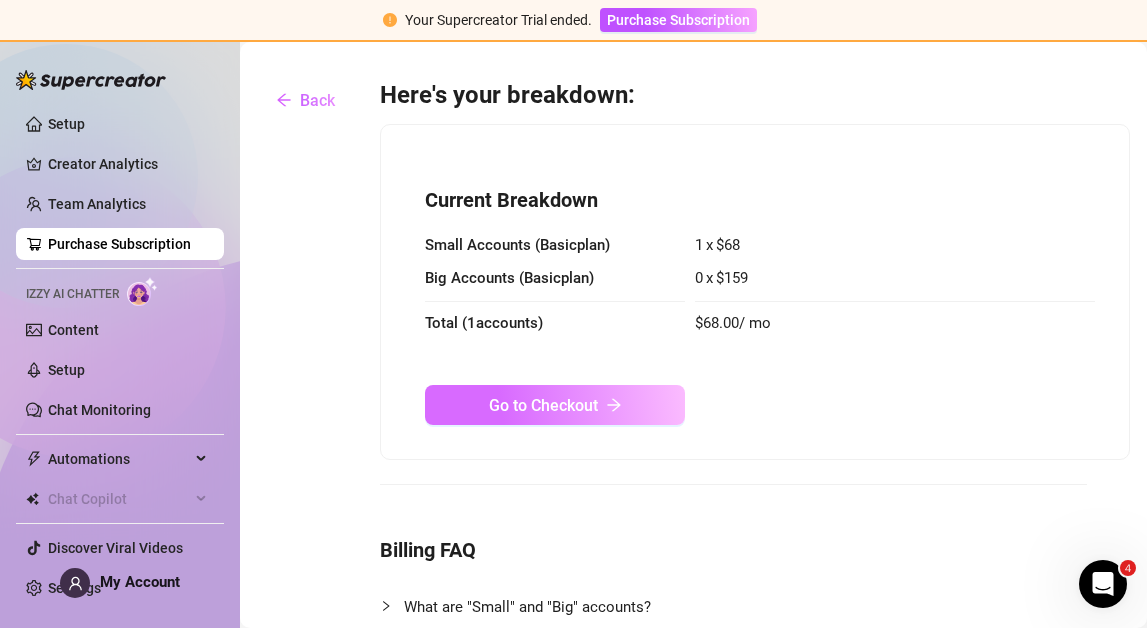 click on "Go to Checkout" at bounding box center (543, 405) 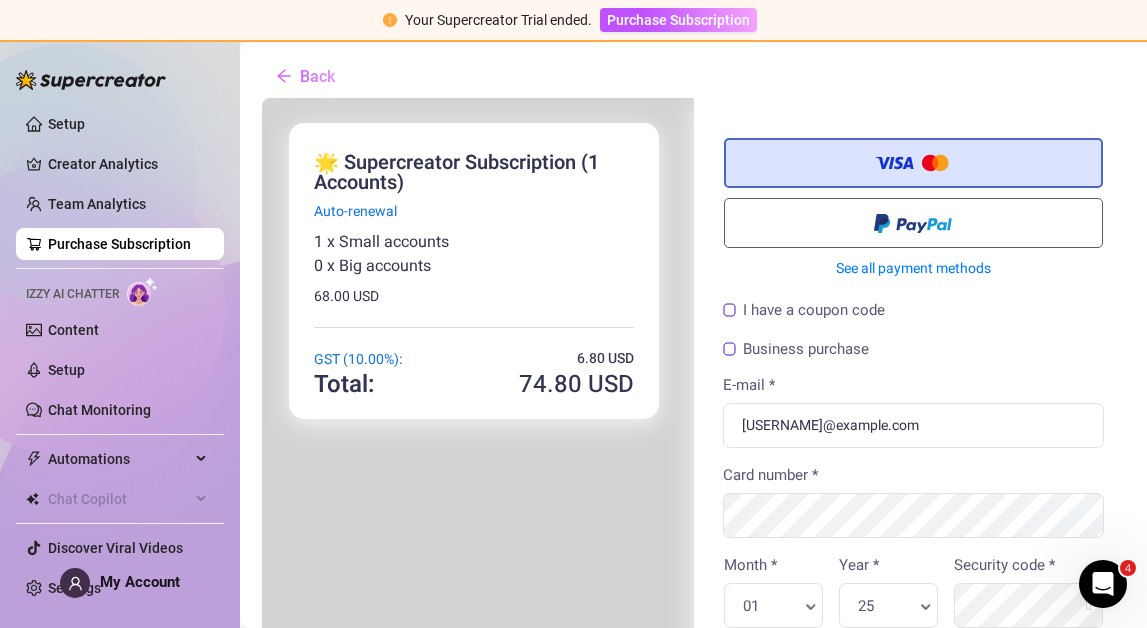 scroll, scrollTop: 0, scrollLeft: 0, axis: both 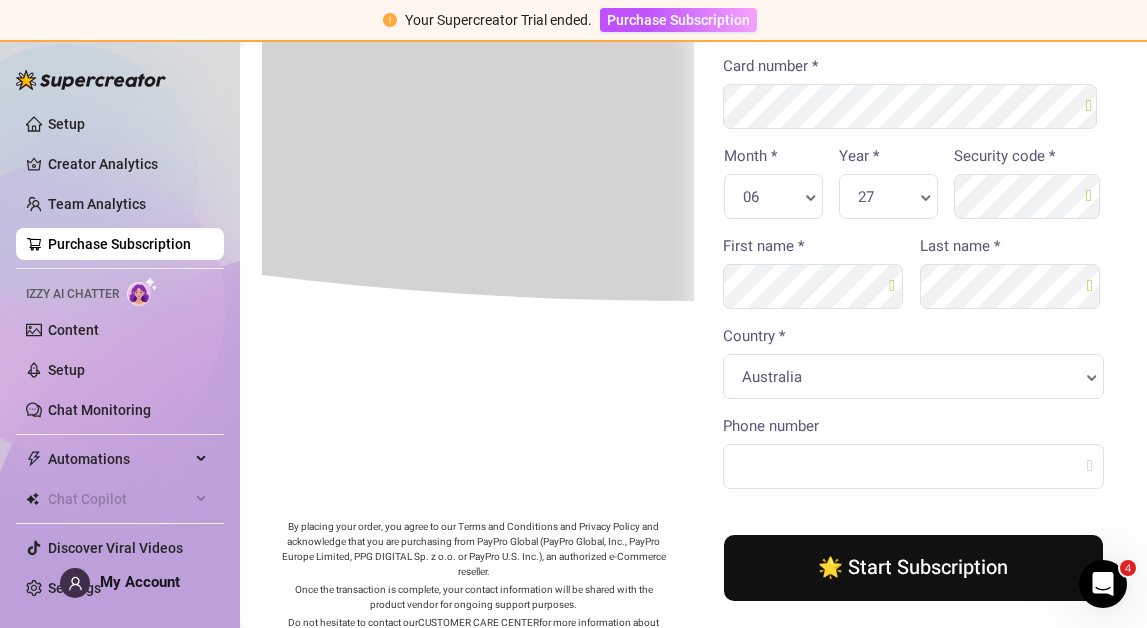 click on "Phone number" at bounding box center (912, 458) 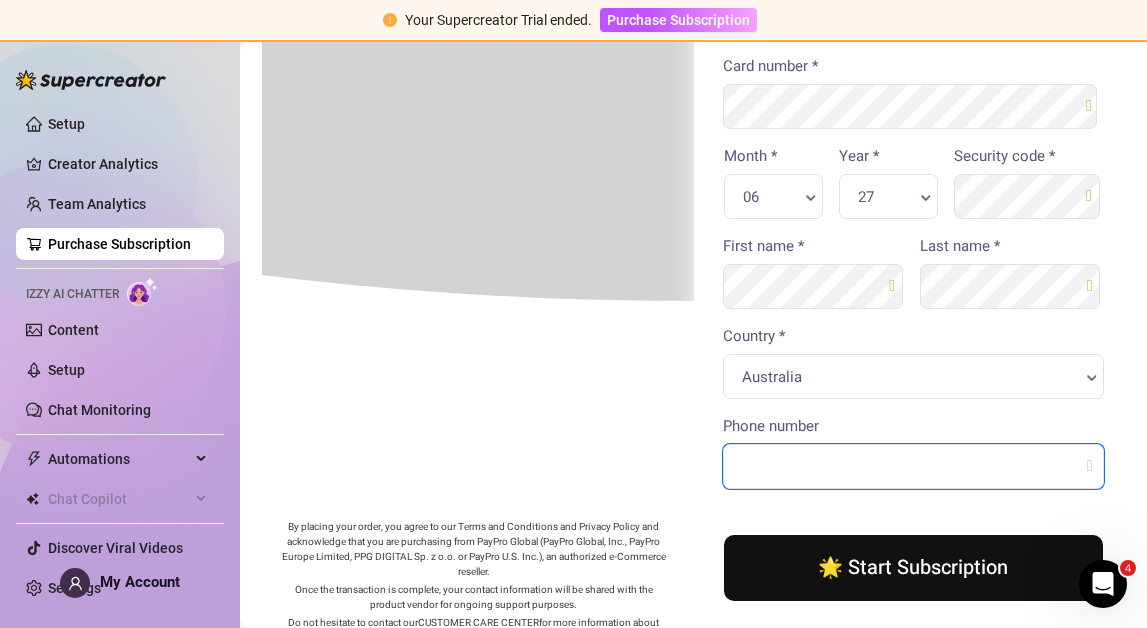 click on "Phone number" at bounding box center [912, 464] 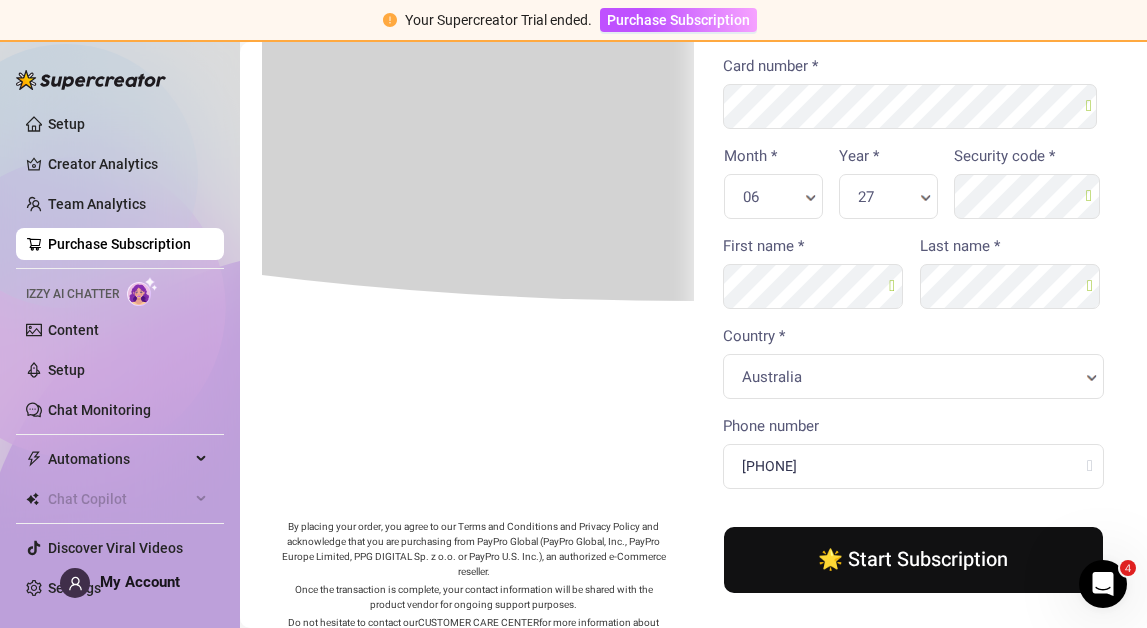 click on "🌟 Start Subscription" at bounding box center [912, 558] 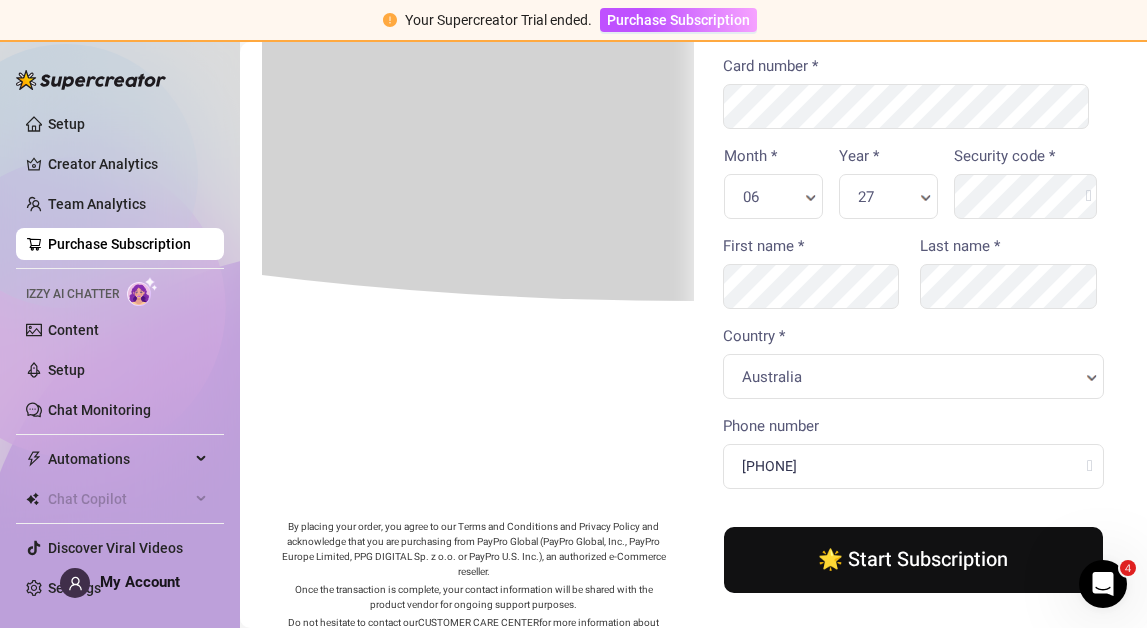 click on "🌟 Start Subscription" at bounding box center [912, 558] 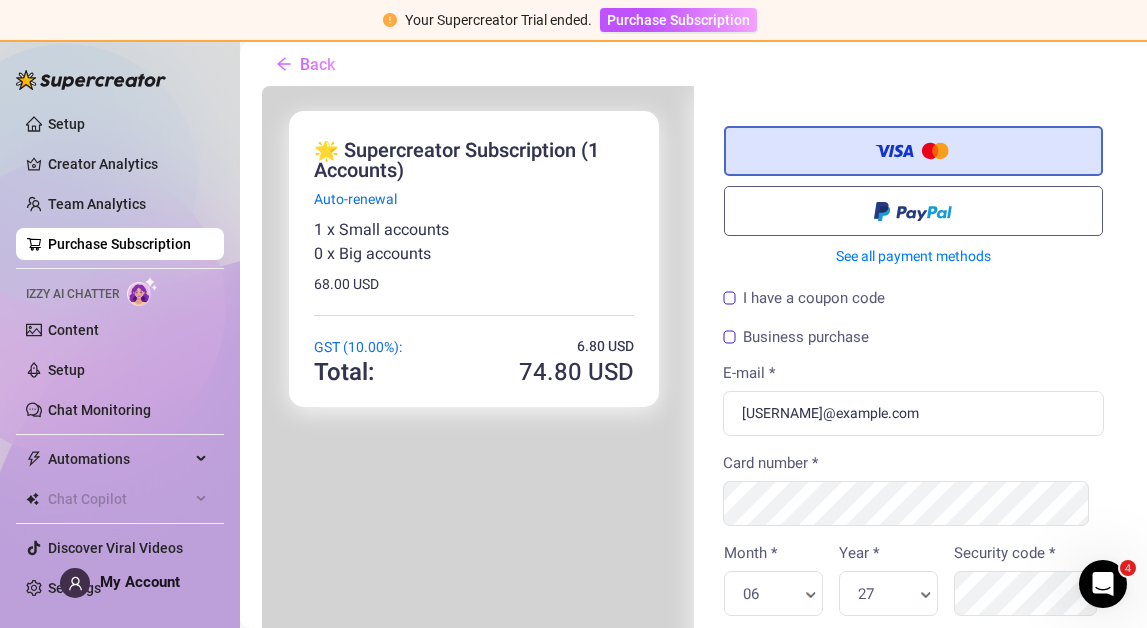 scroll, scrollTop: 10, scrollLeft: 0, axis: vertical 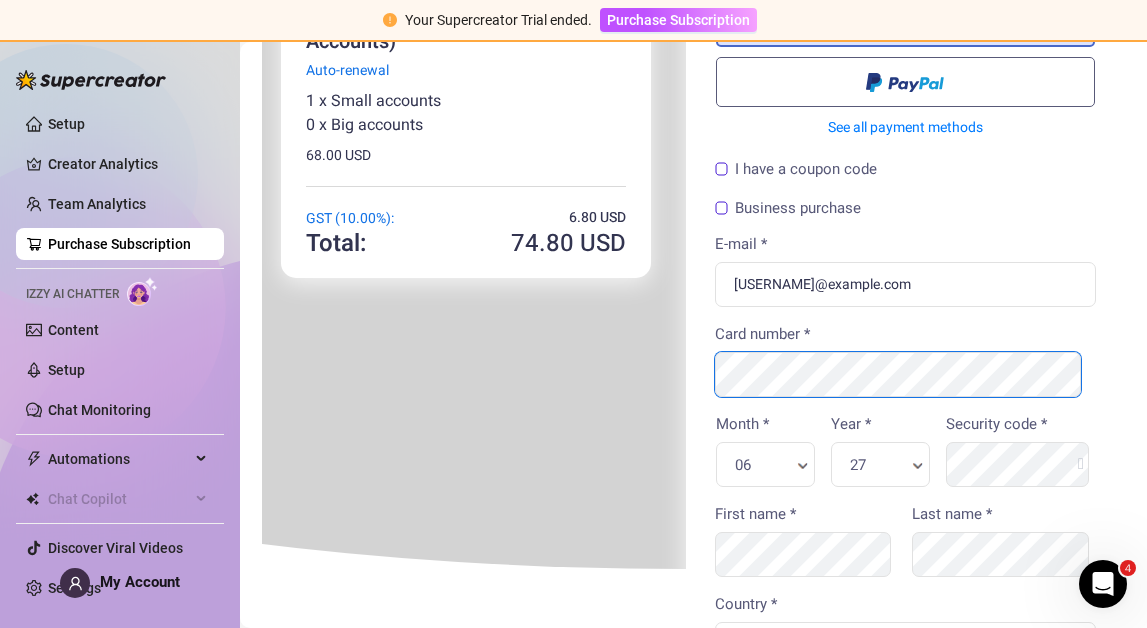 click on "You're buying
🌟 Supercreator Subscription (1 Accounts)
× 74" at bounding box center [683, 507] 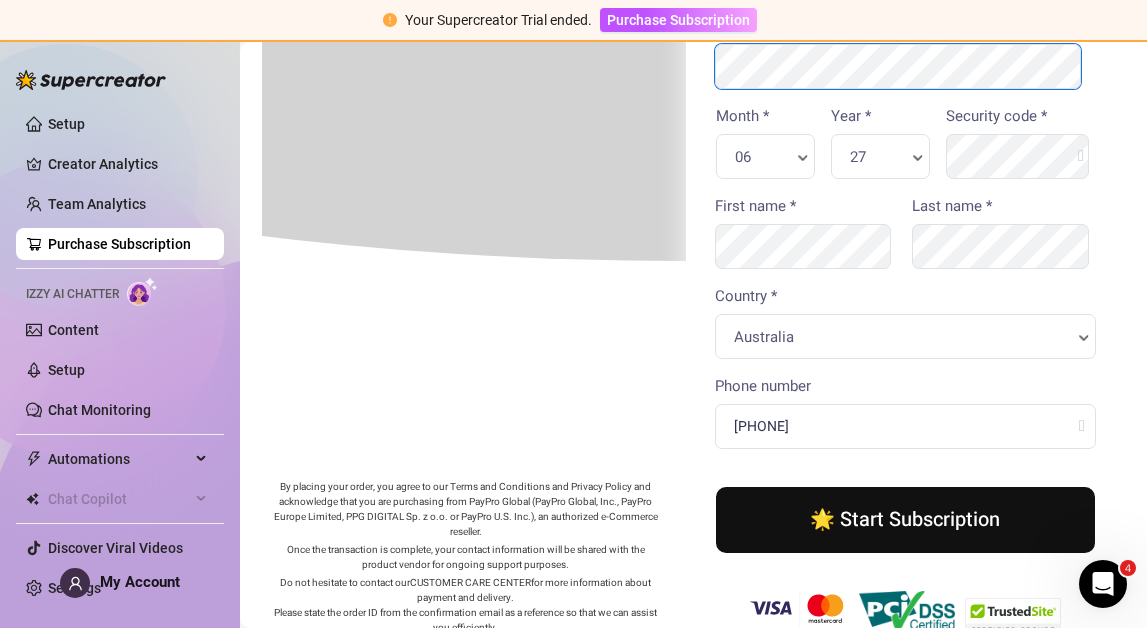 scroll, scrollTop: 415, scrollLeft: 0, axis: vertical 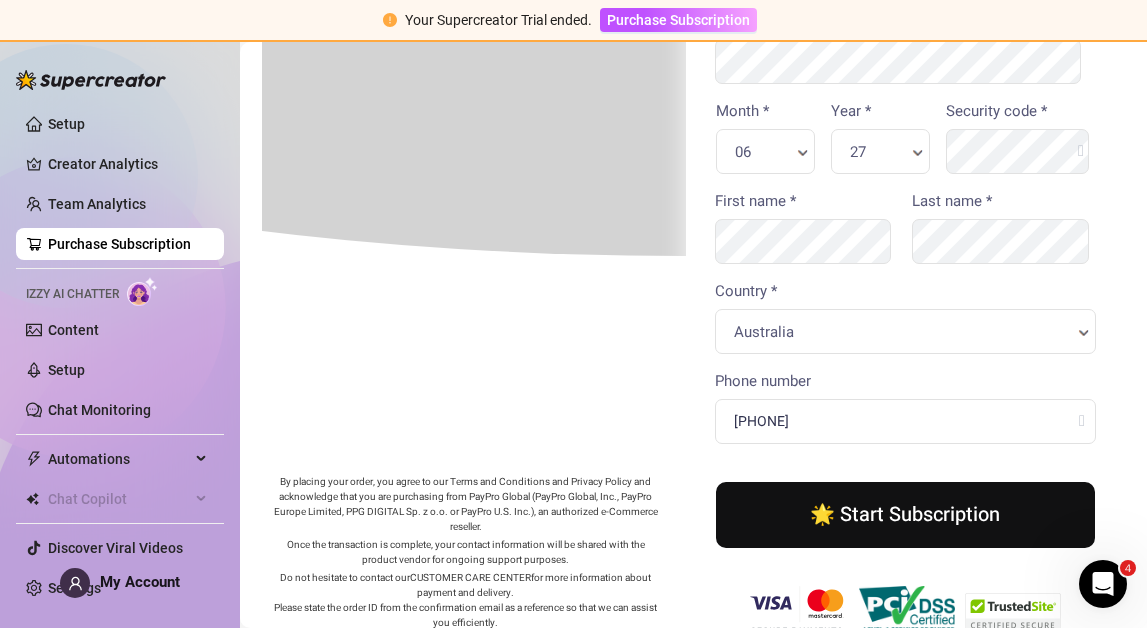 click on "🌟 Start Subscription" at bounding box center [904, 513] 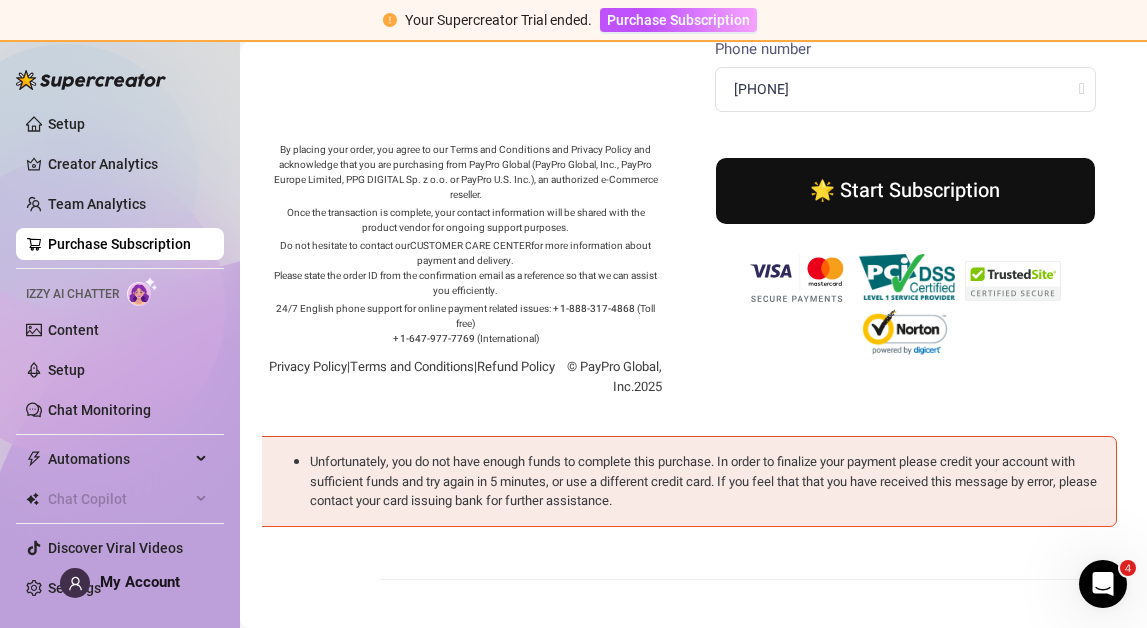 scroll, scrollTop: 750, scrollLeft: 0, axis: vertical 